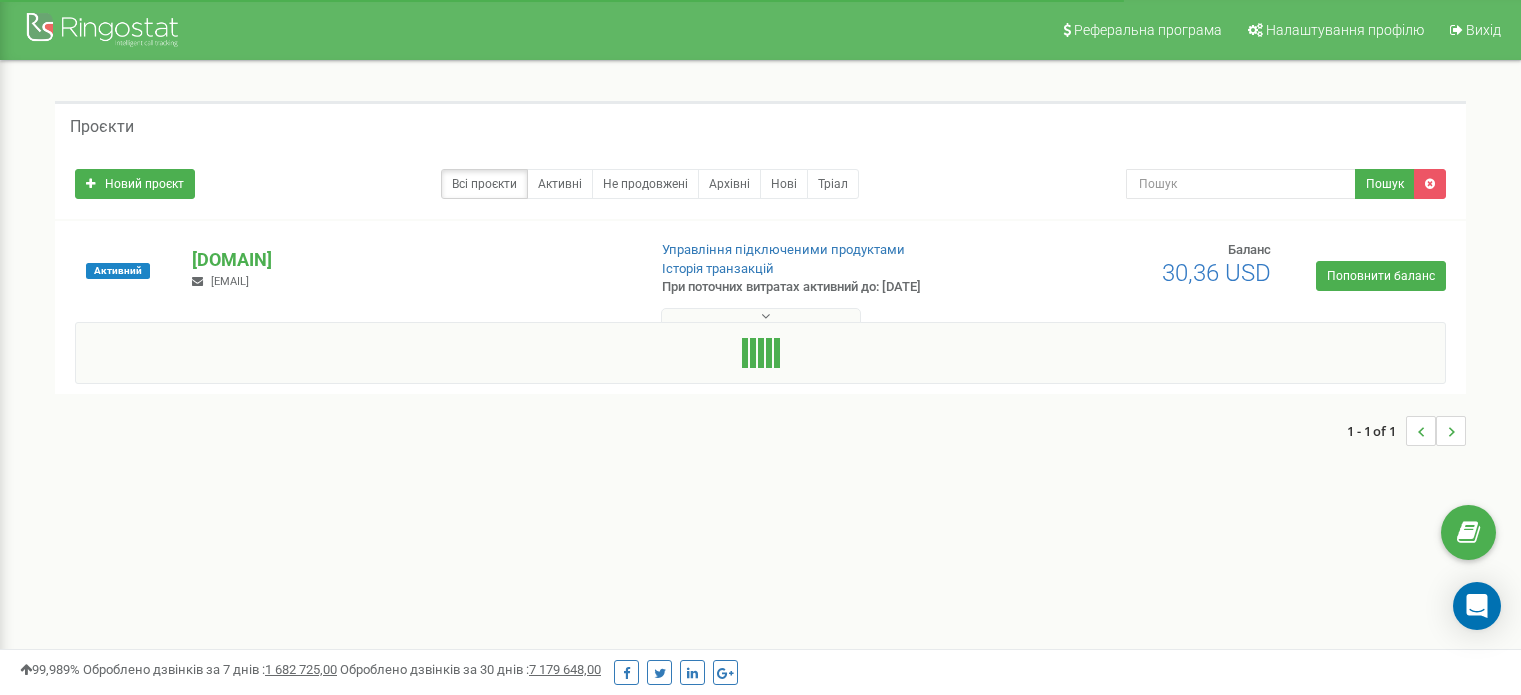scroll, scrollTop: 0, scrollLeft: 0, axis: both 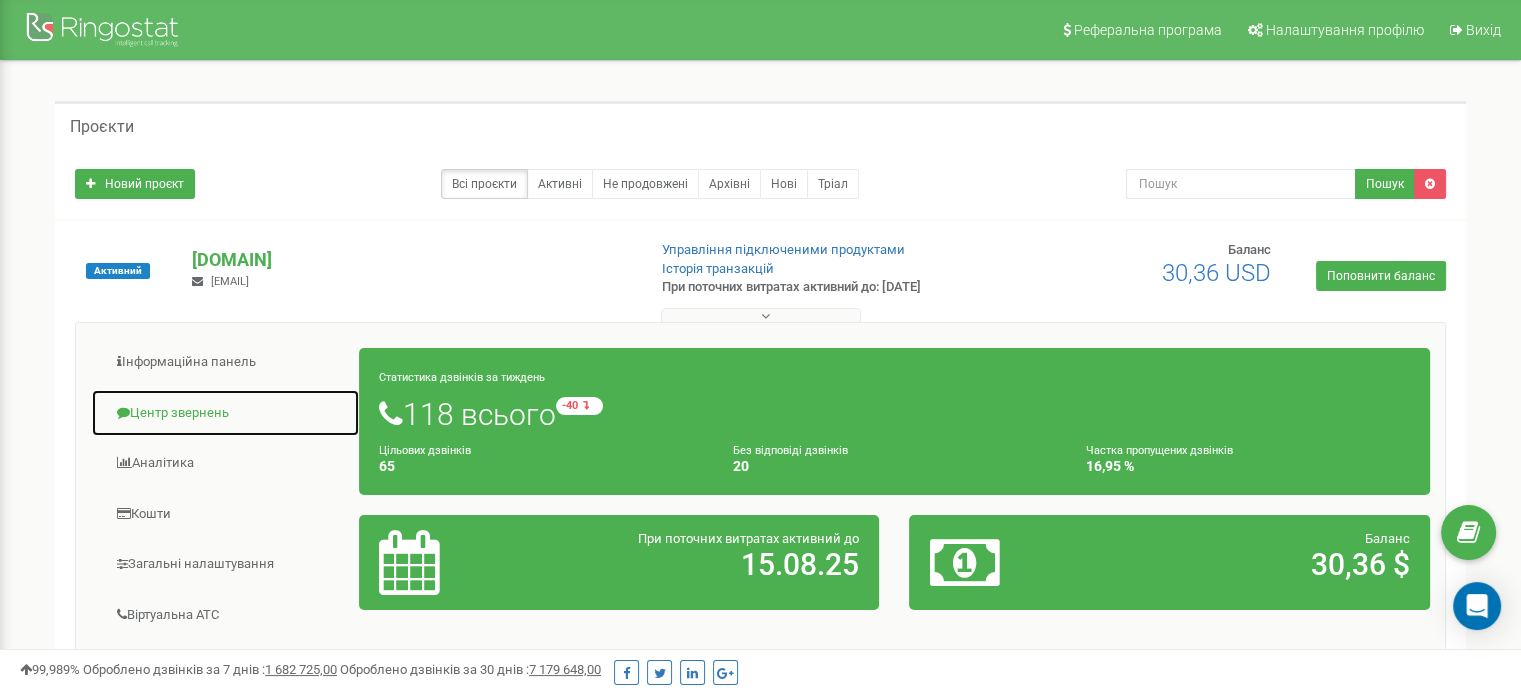 click on "Центр звернень" at bounding box center [225, 413] 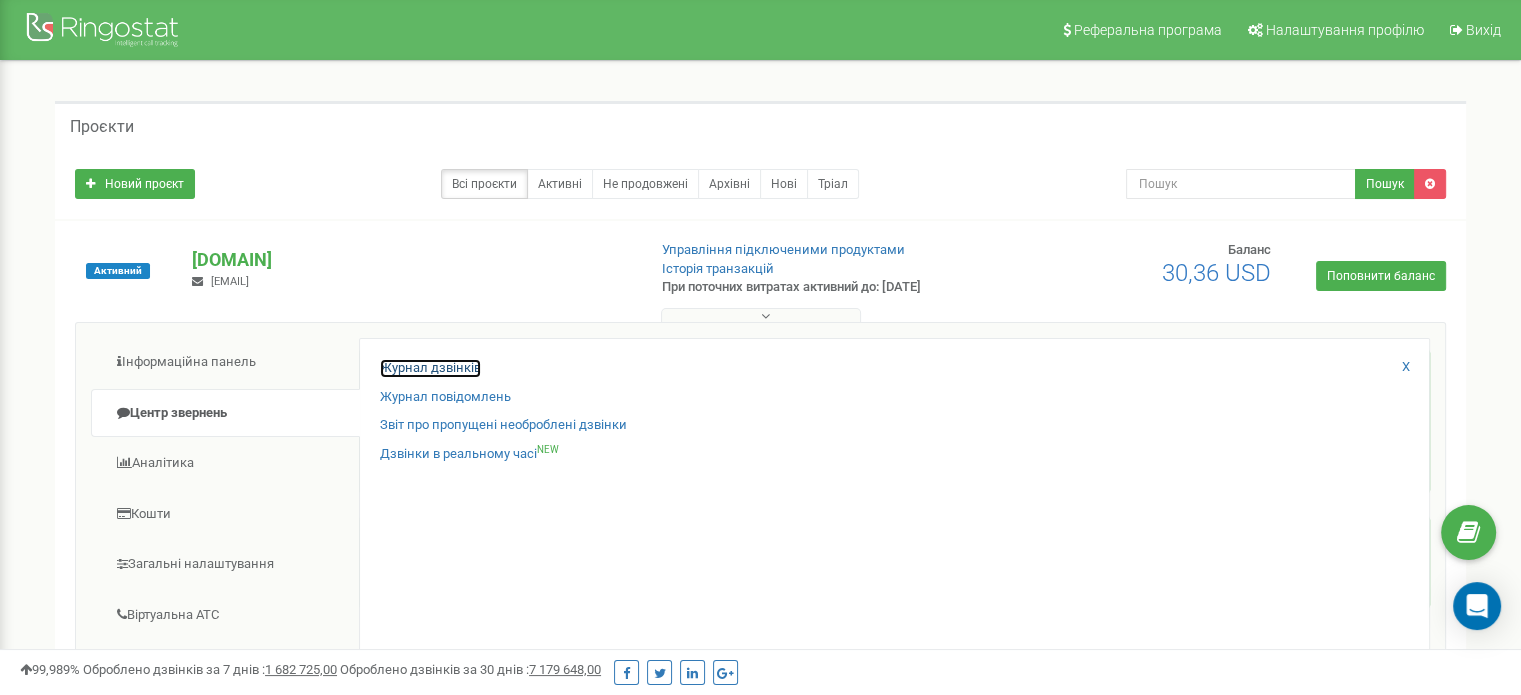 click on "Журнал дзвінків" at bounding box center (430, 368) 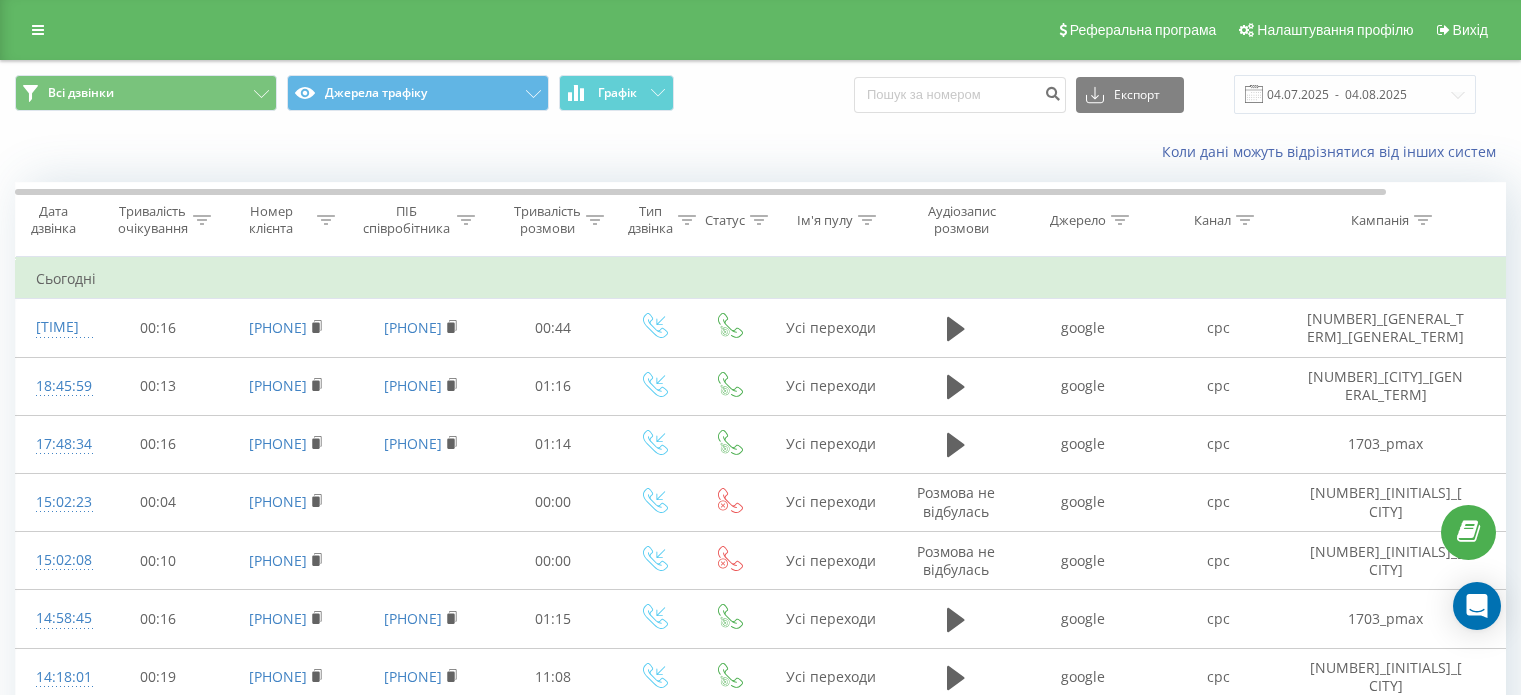 scroll, scrollTop: 0, scrollLeft: 0, axis: both 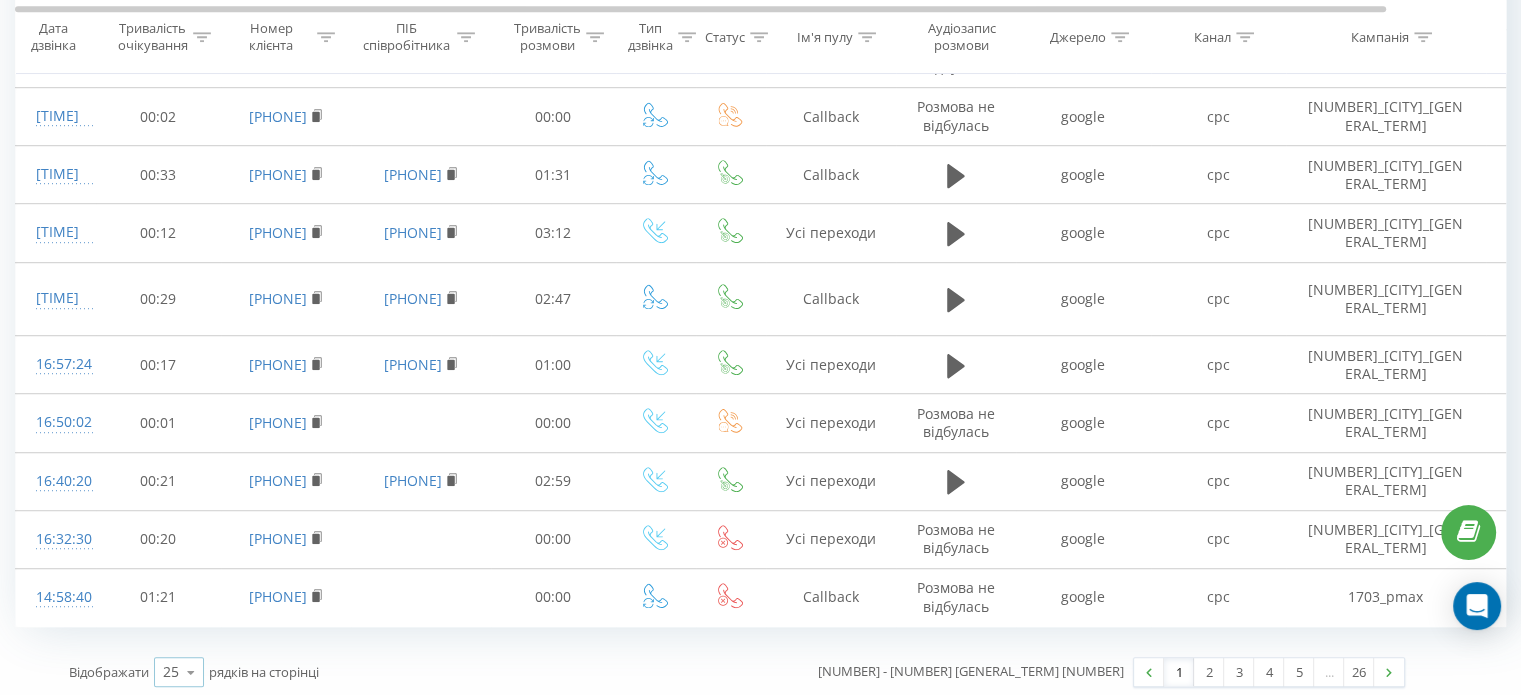 click on "25" at bounding box center (171, 672) 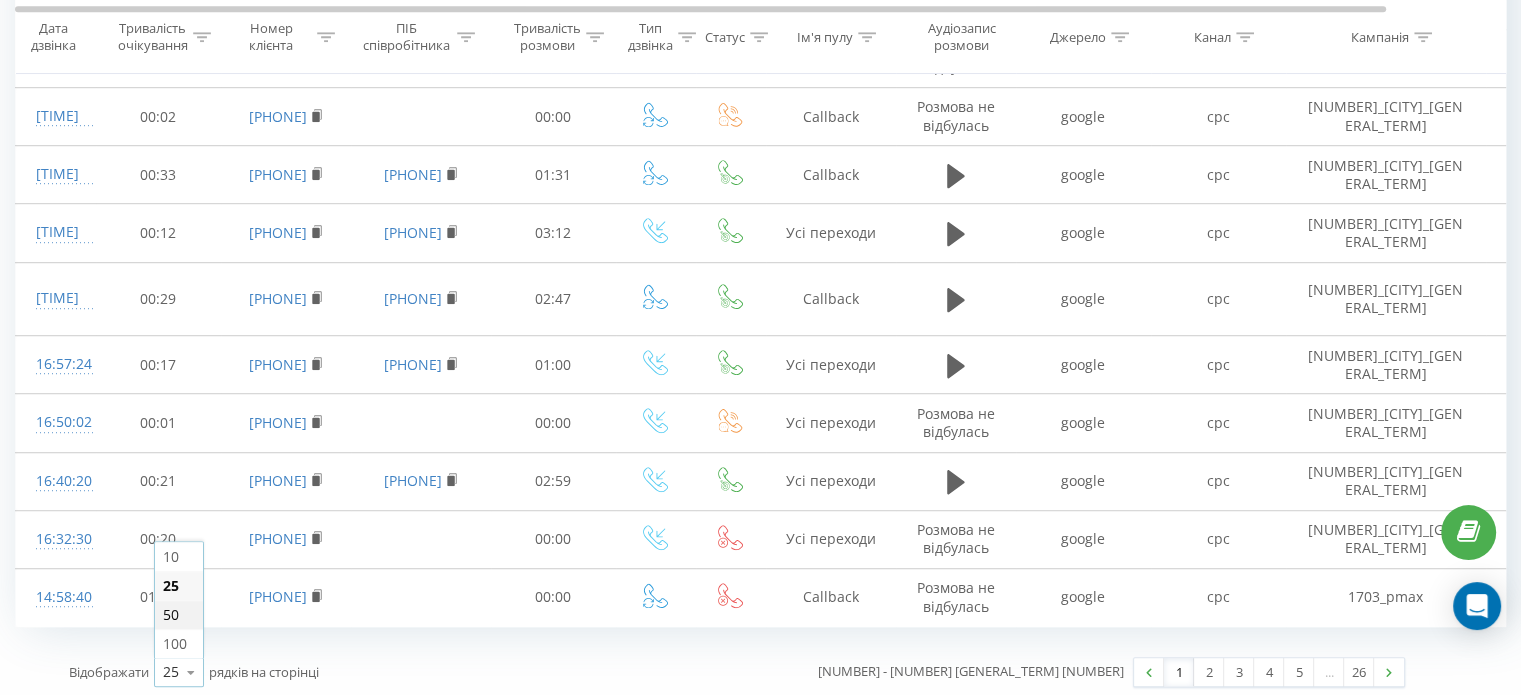 click on "50" at bounding box center (171, 614) 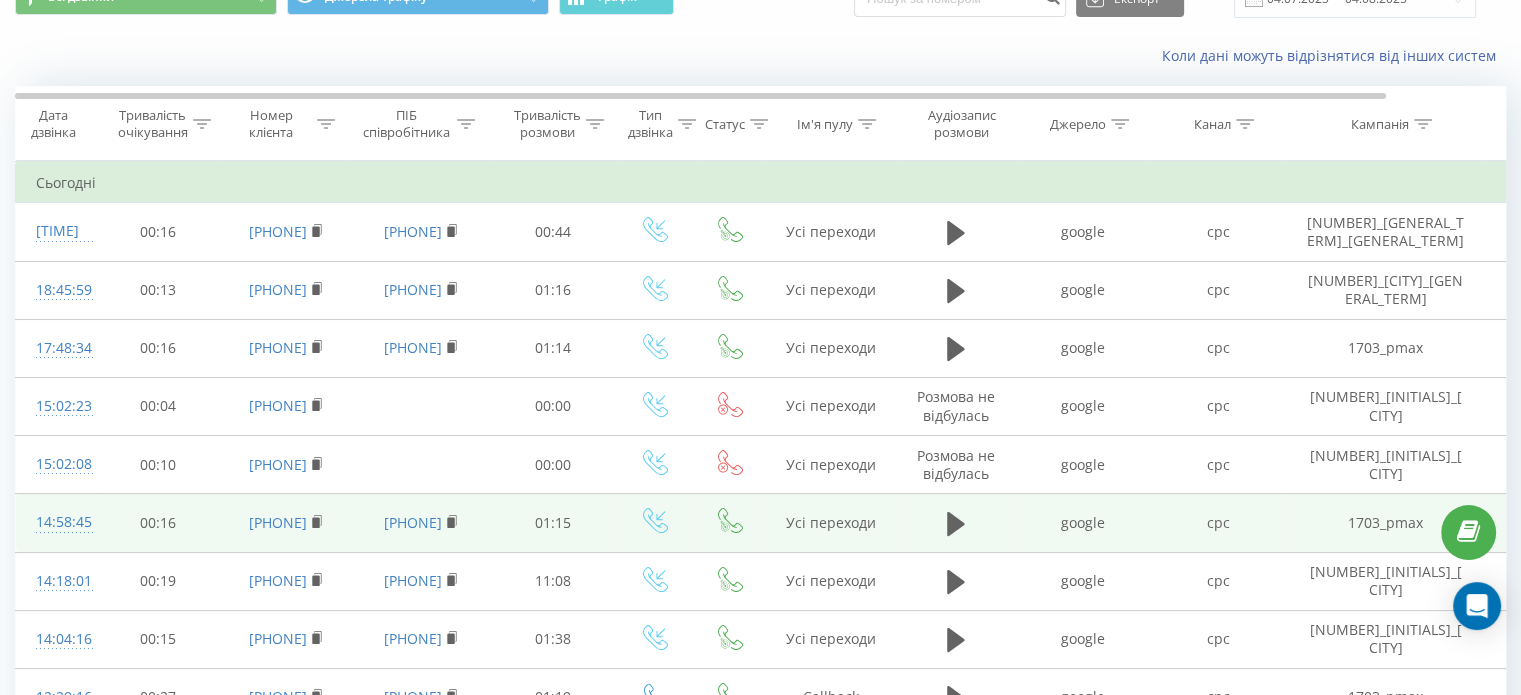 scroll, scrollTop: 0, scrollLeft: 0, axis: both 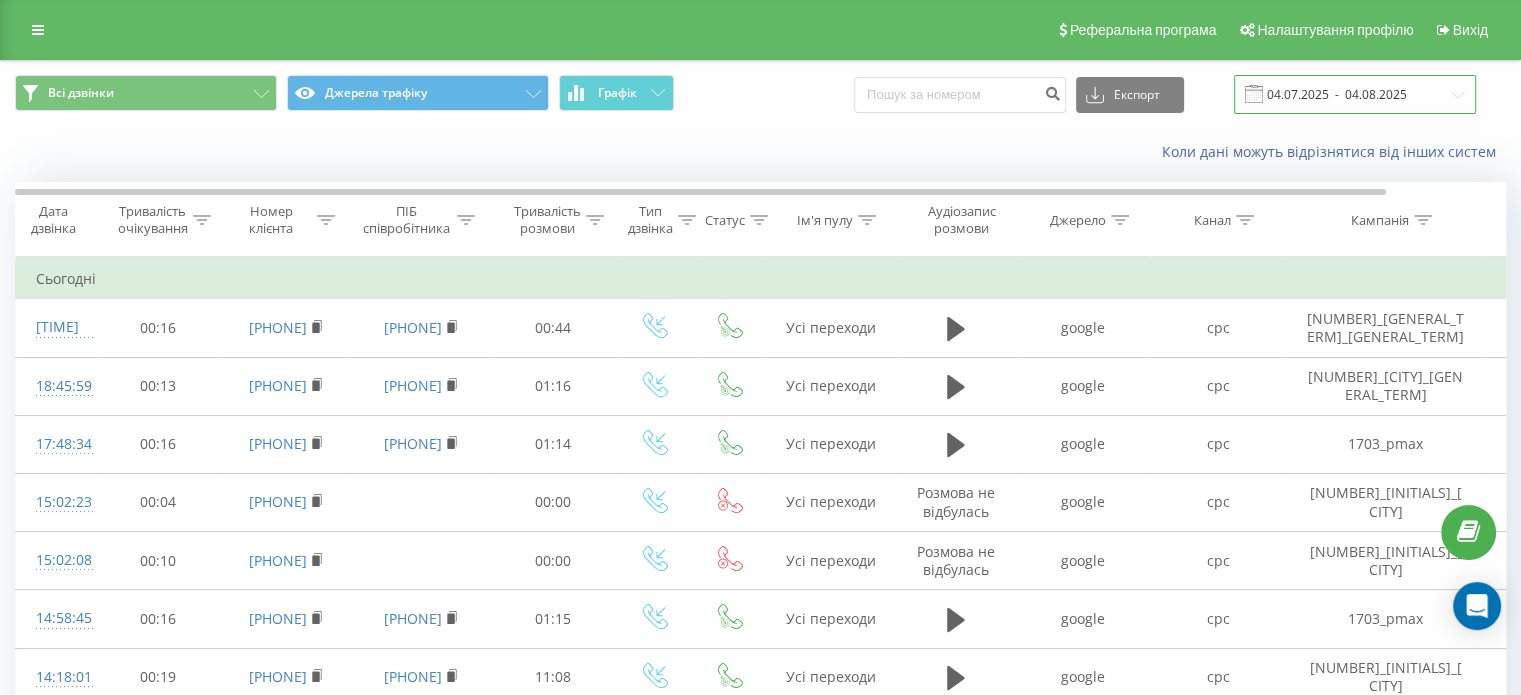 click on "04.07.2025  -  04.08.2025" at bounding box center (1355, 94) 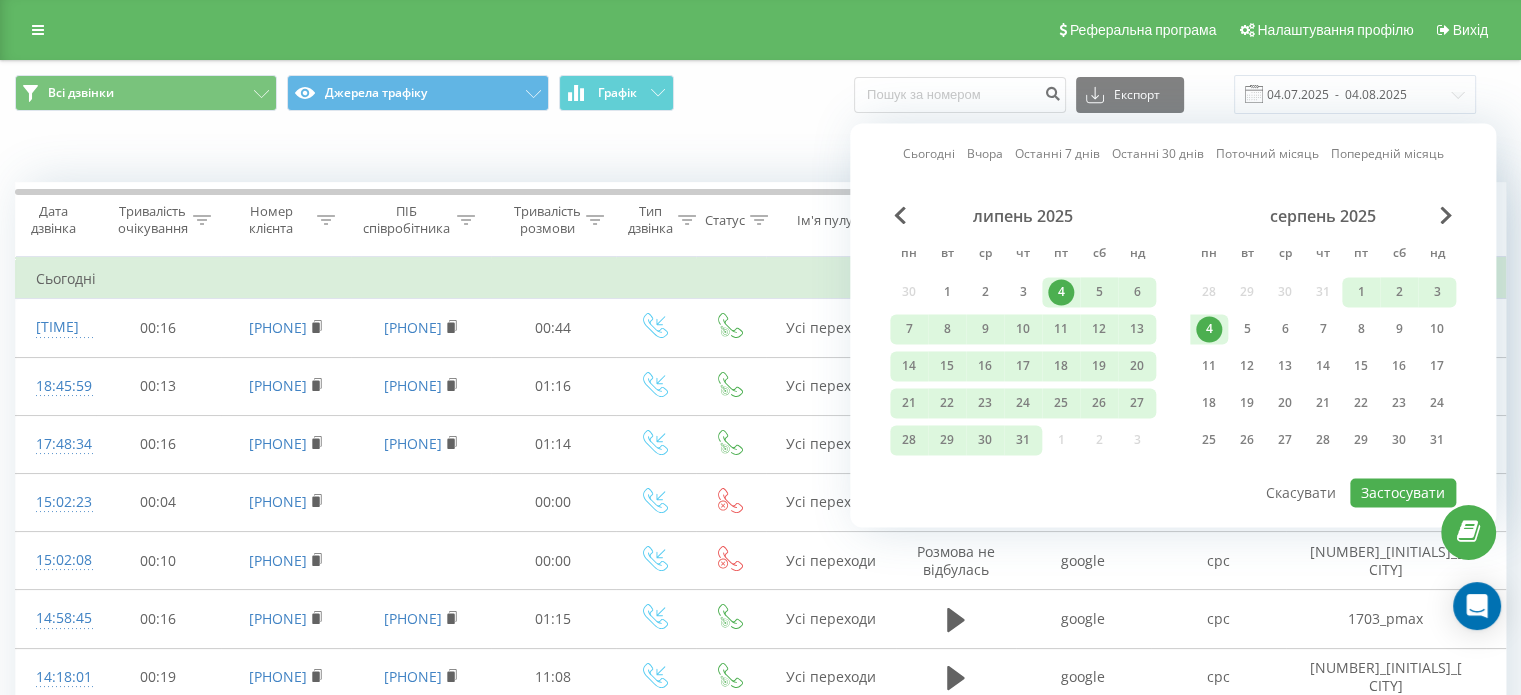 click on "4" at bounding box center [1209, 329] 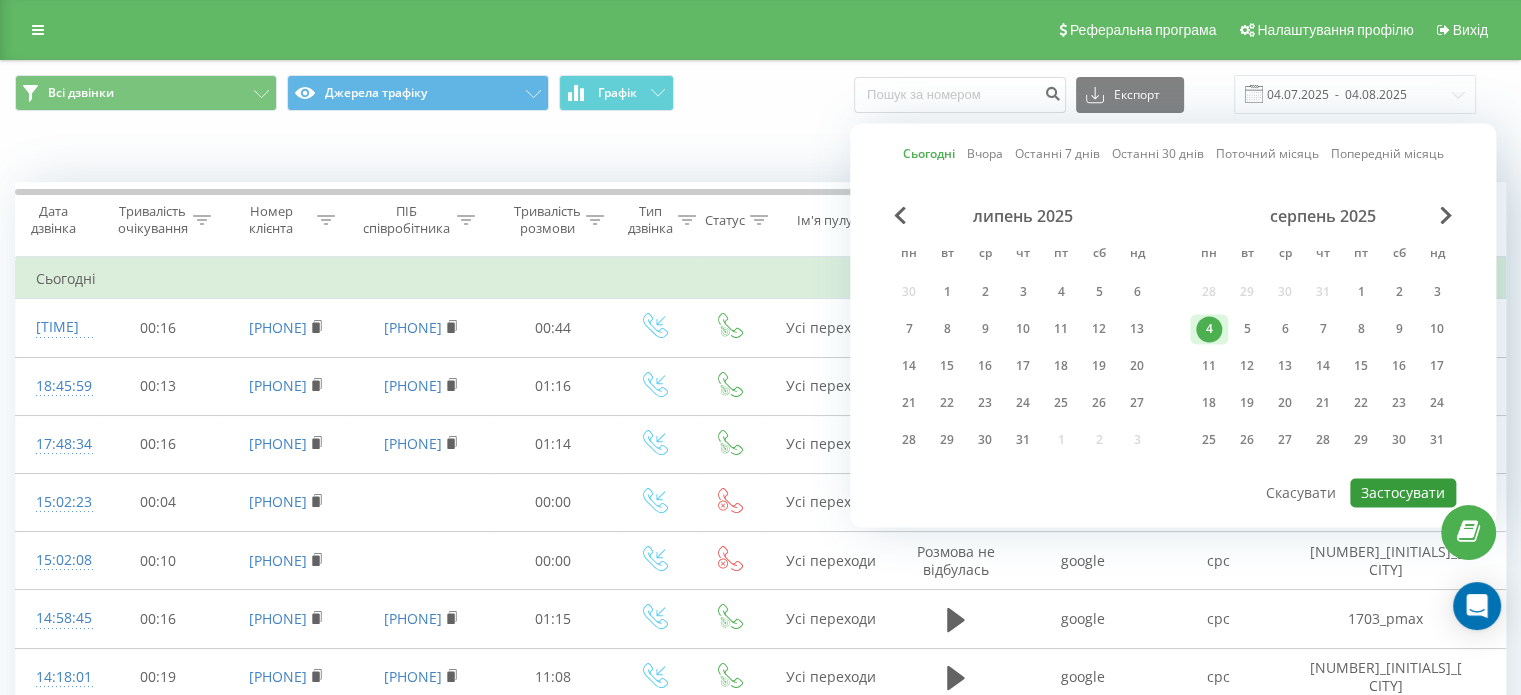 click on "Застосувати" at bounding box center (1403, 492) 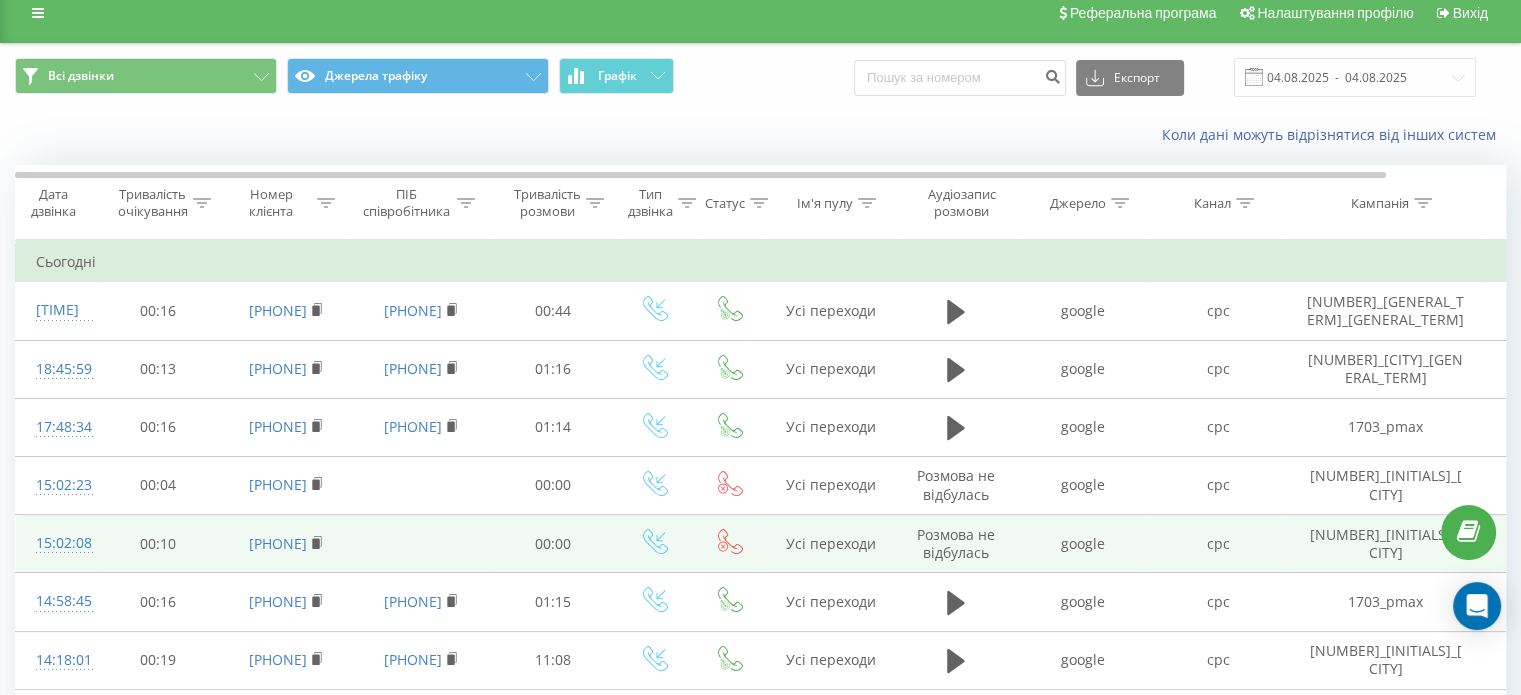 scroll, scrollTop: 0, scrollLeft: 0, axis: both 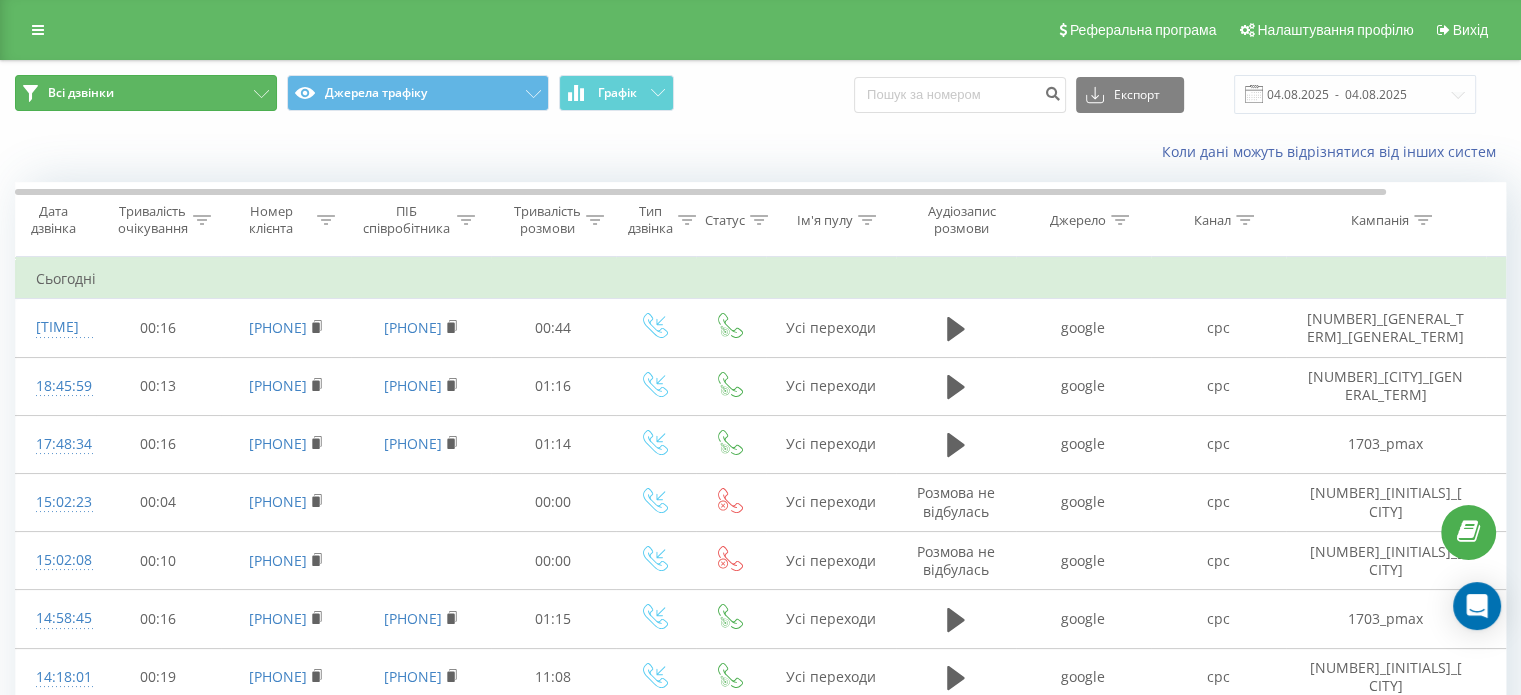 click on "Всі дзвінки" at bounding box center (146, 93) 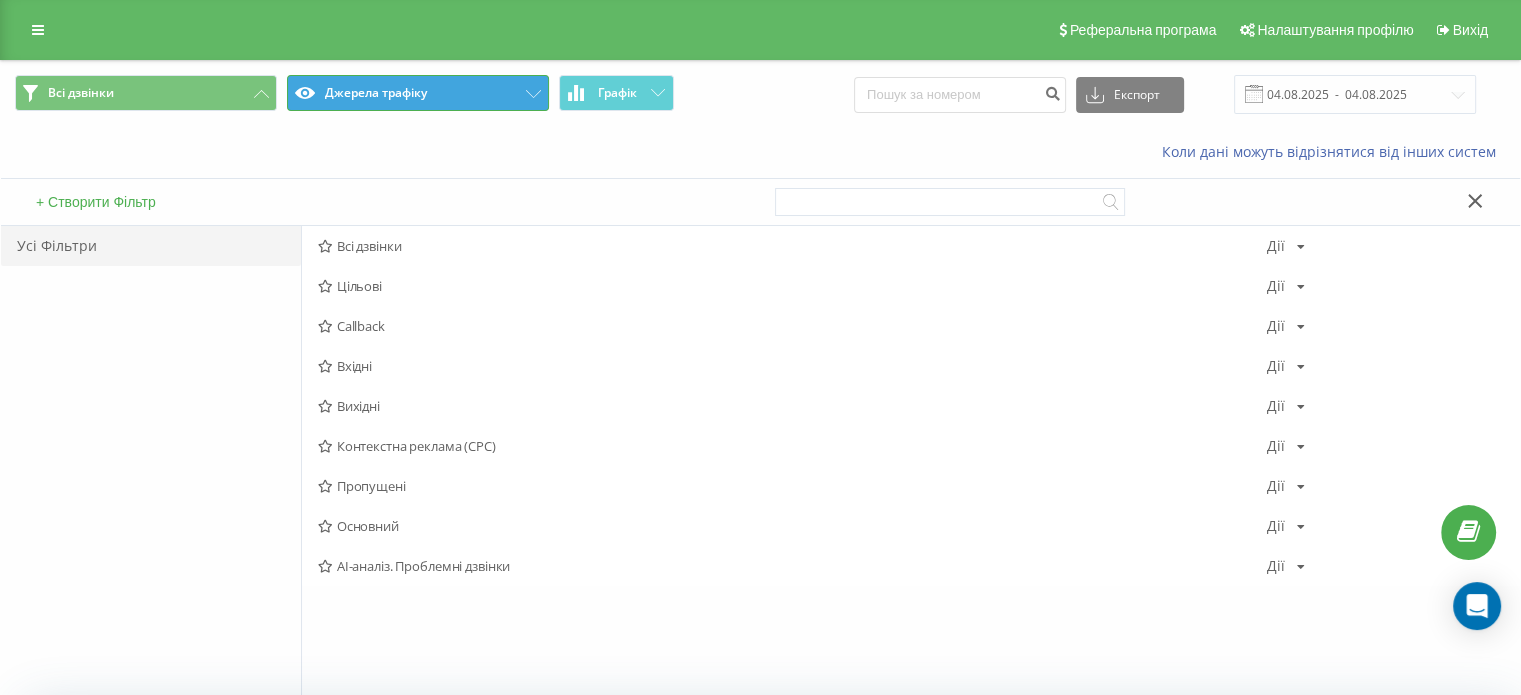 click on "Джерела трафіку" at bounding box center [418, 93] 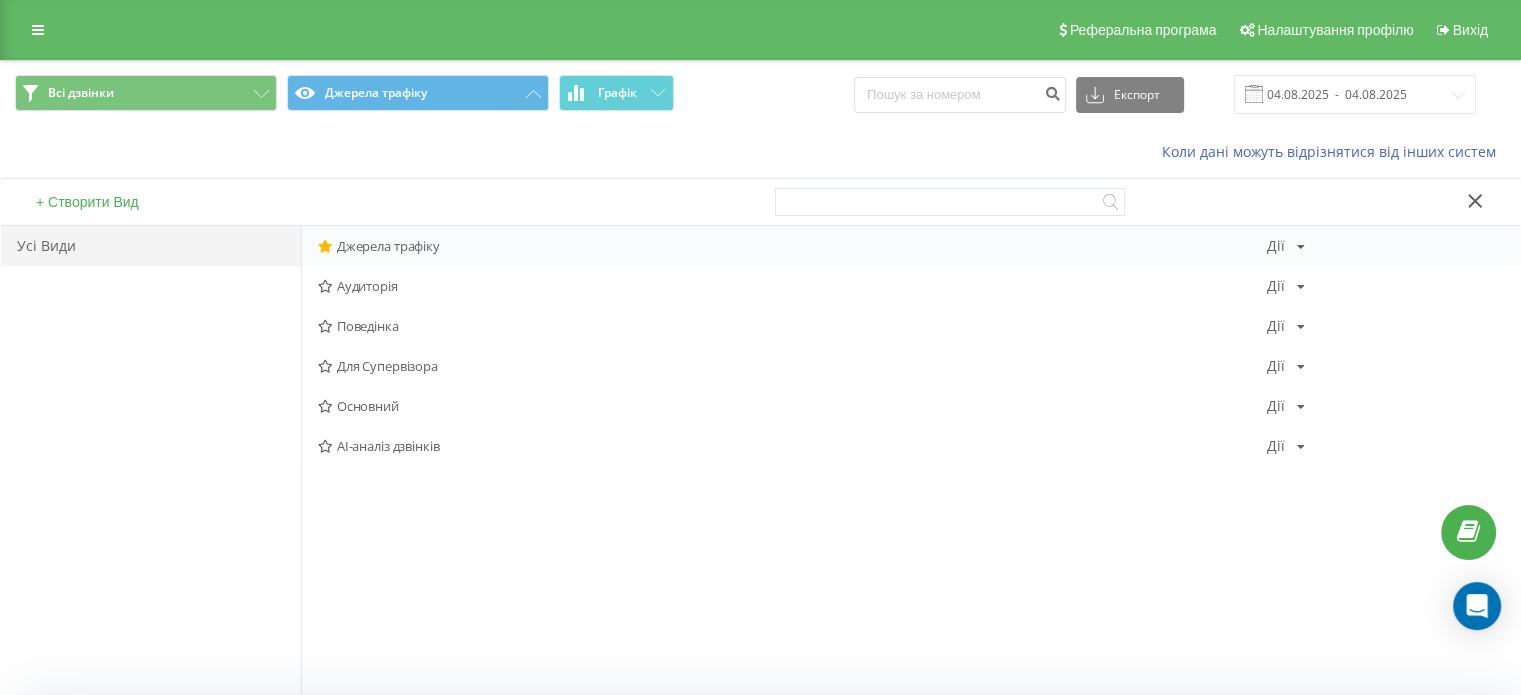click on "Джерела трафіку" at bounding box center [792, 246] 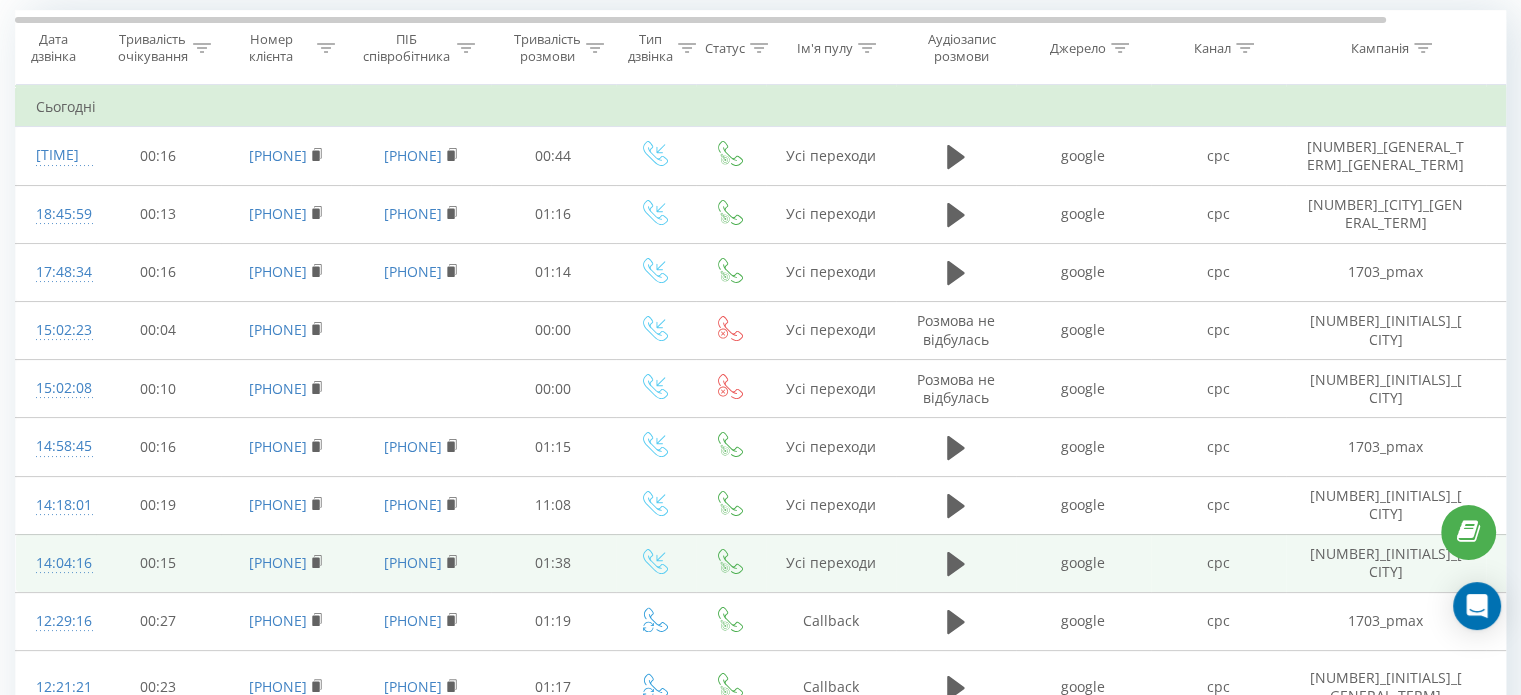 scroll, scrollTop: 0, scrollLeft: 0, axis: both 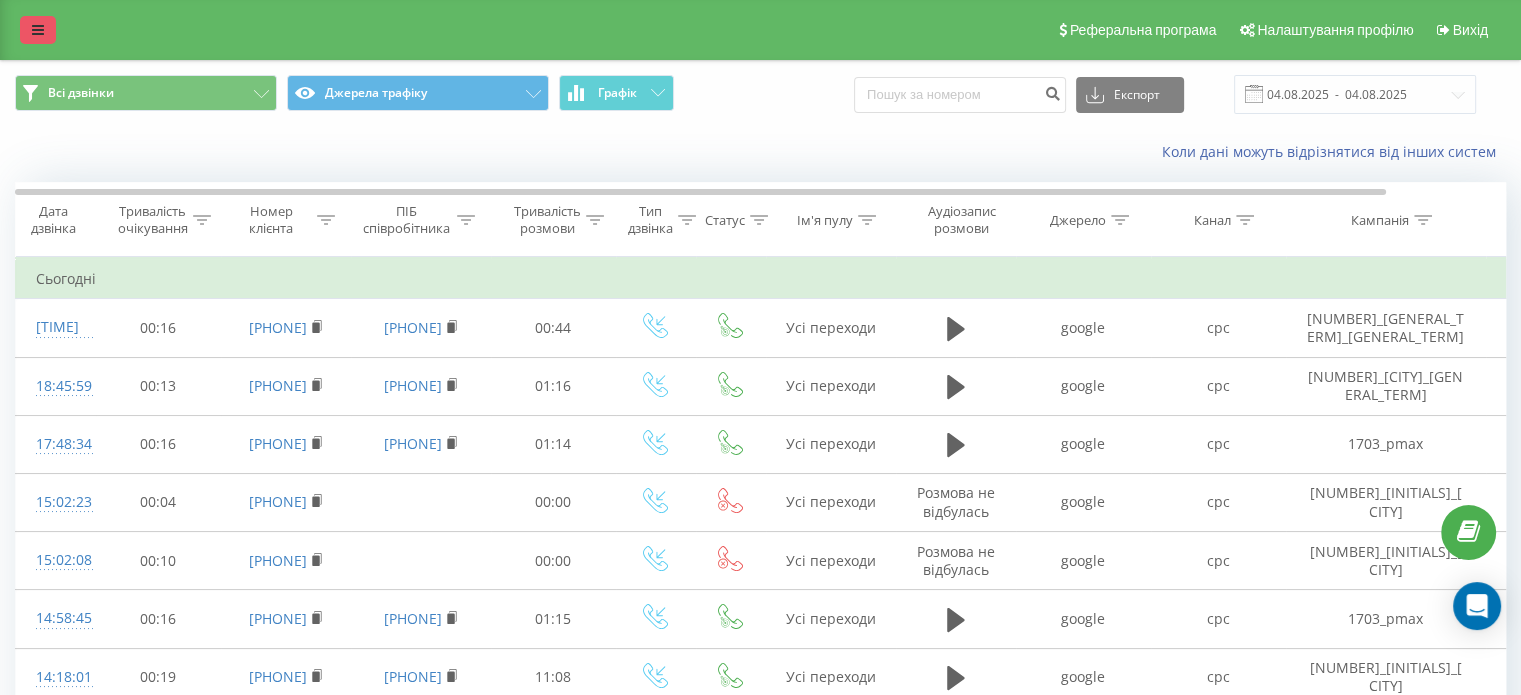 click at bounding box center (38, 30) 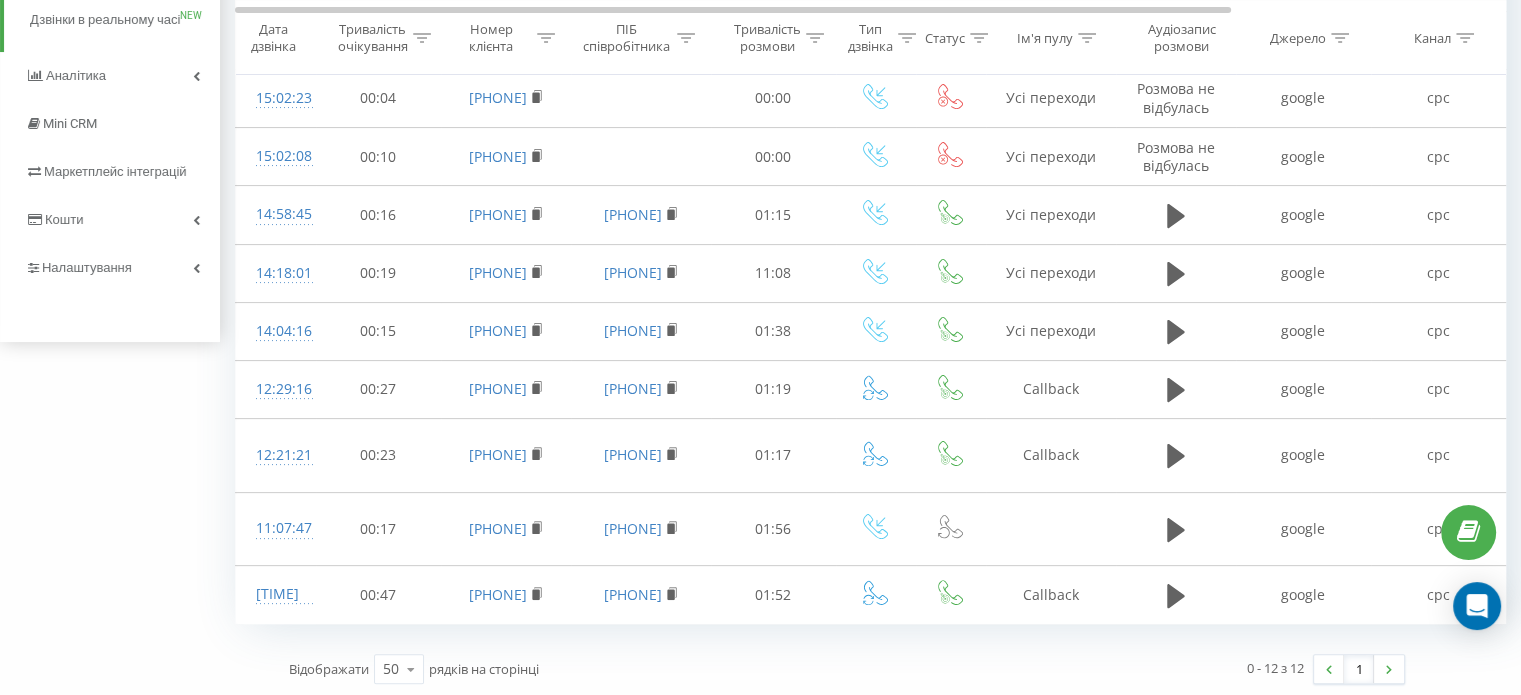 scroll, scrollTop: 0, scrollLeft: 0, axis: both 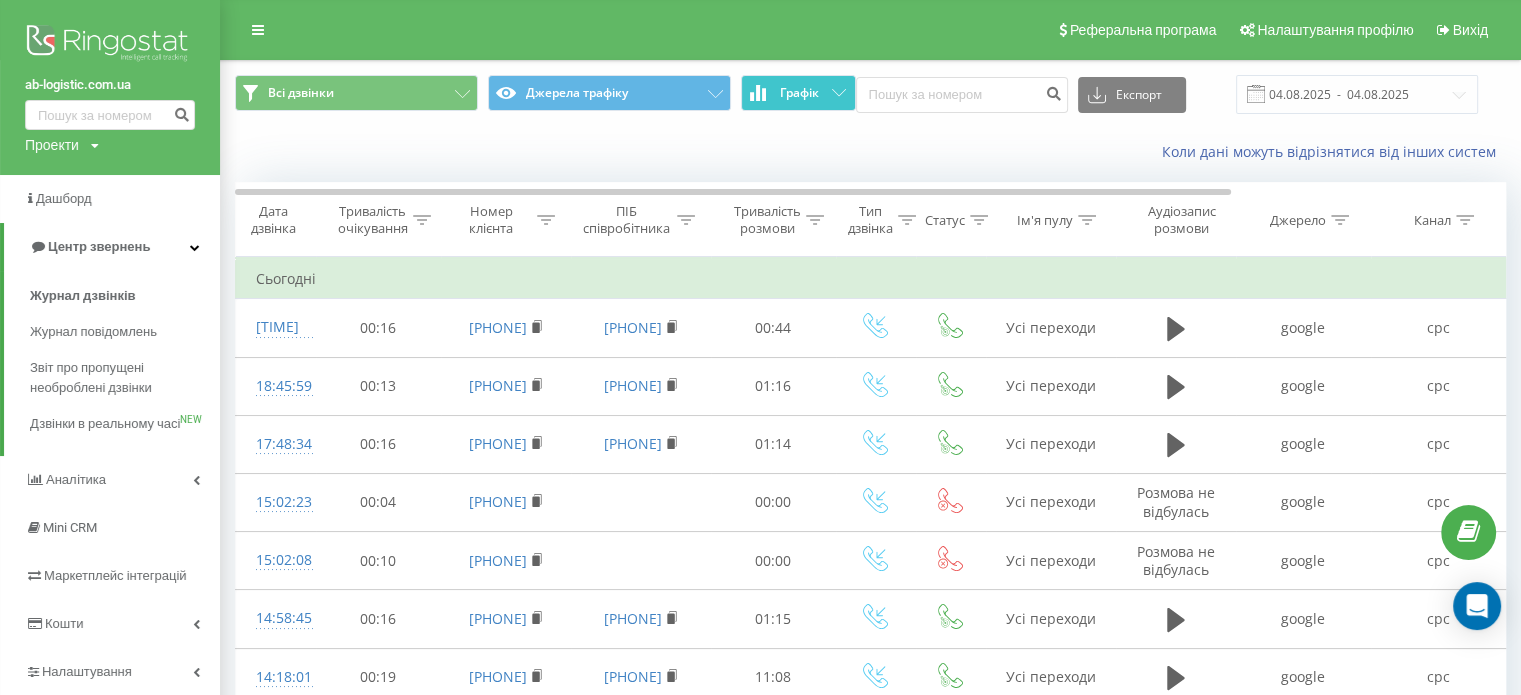 click on "Графік" at bounding box center (798, 93) 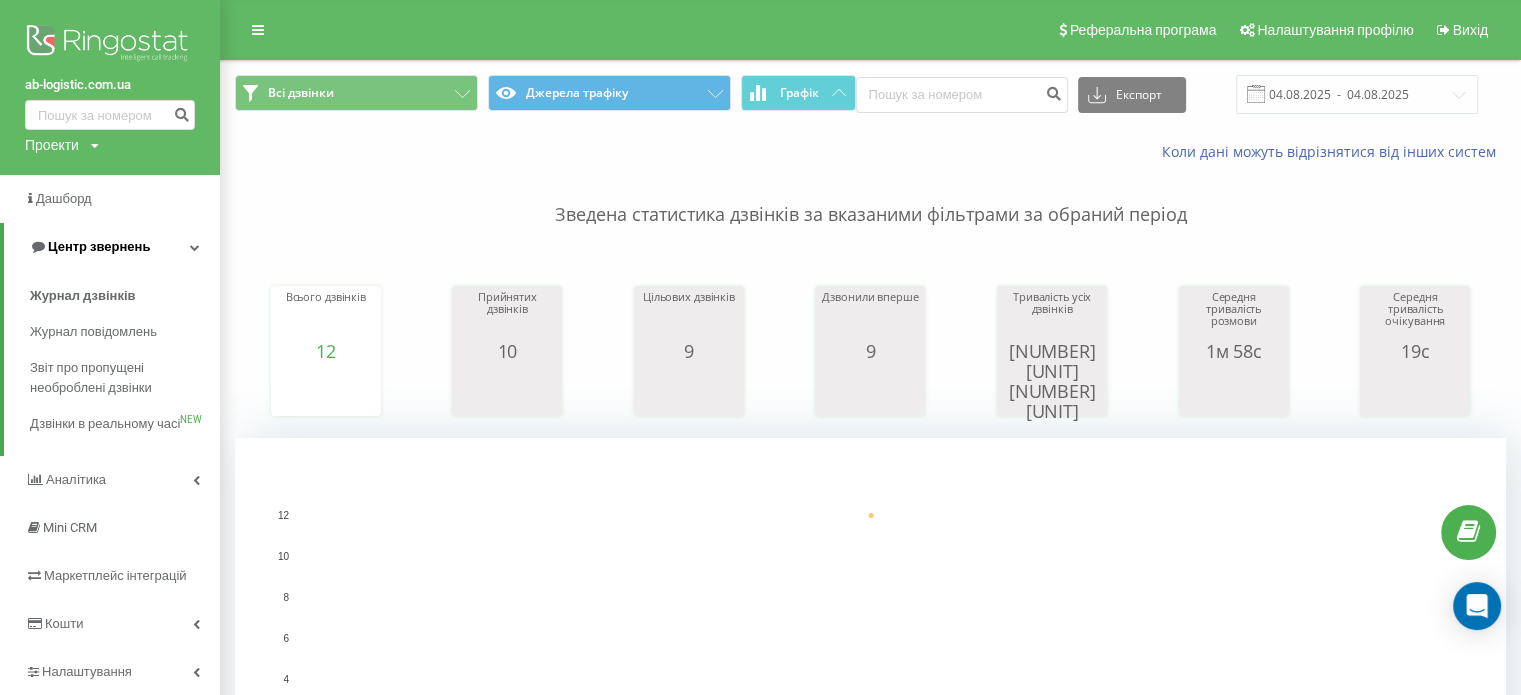 click on "Центр звернень" at bounding box center [112, 247] 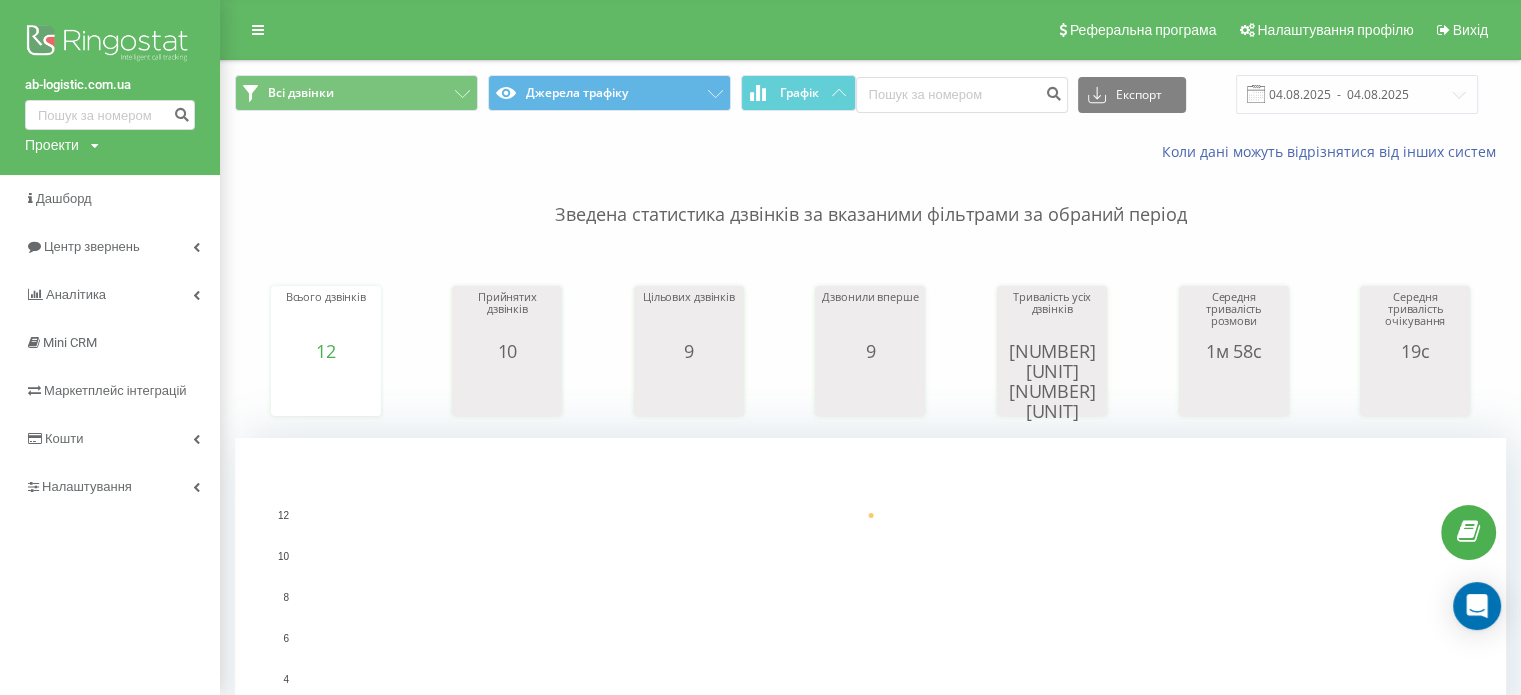click on "Зведена статистика дзвінків за вказаними фільтрами за обраний період" at bounding box center (870, 195) 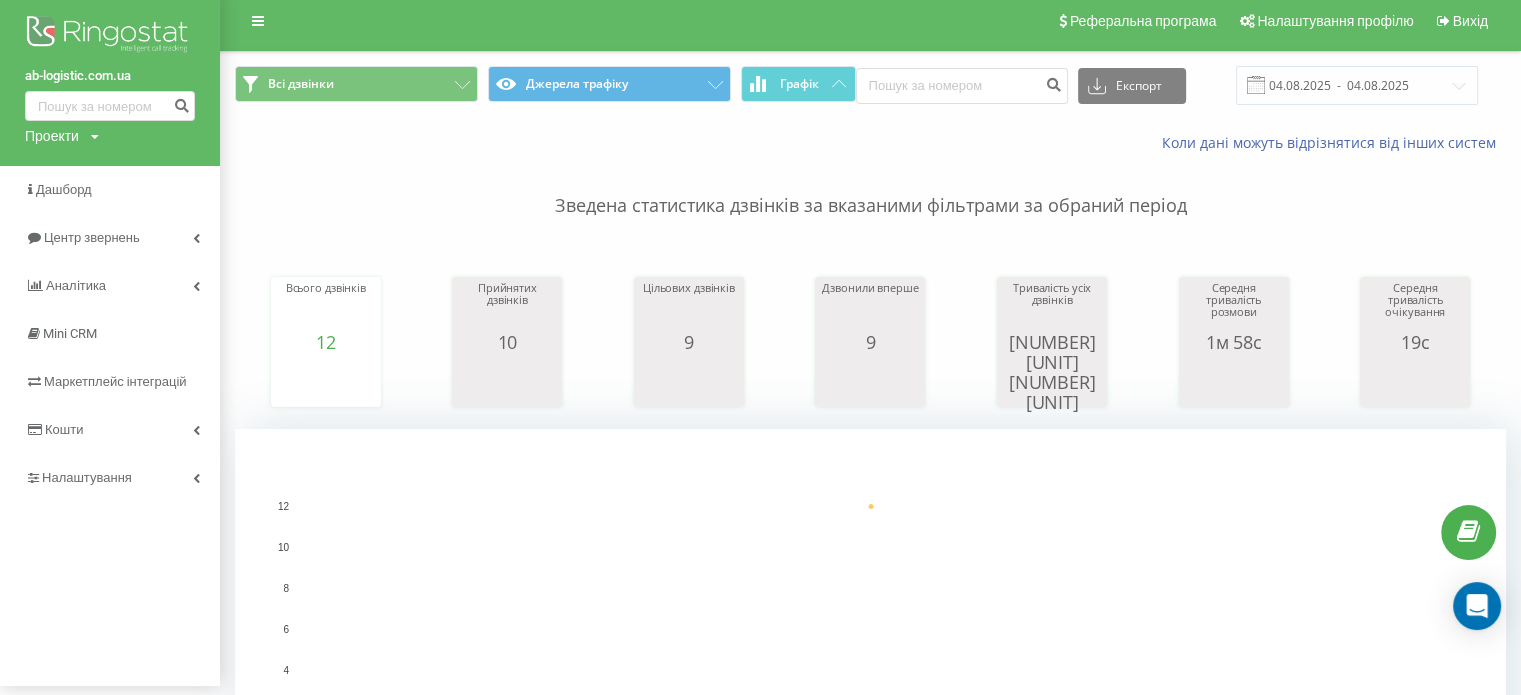 scroll, scrollTop: 0, scrollLeft: 0, axis: both 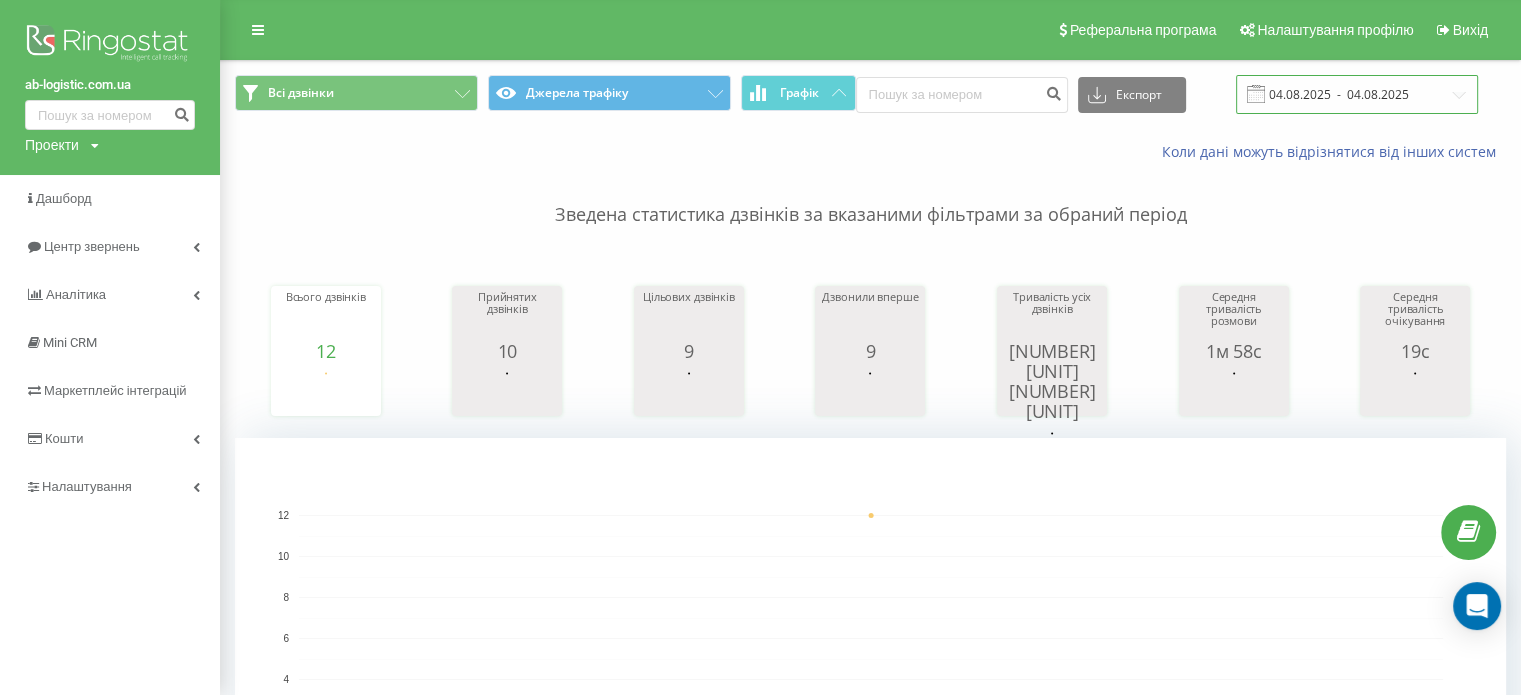 click on "04.08.2025  -  04.08.2025" at bounding box center (1357, 94) 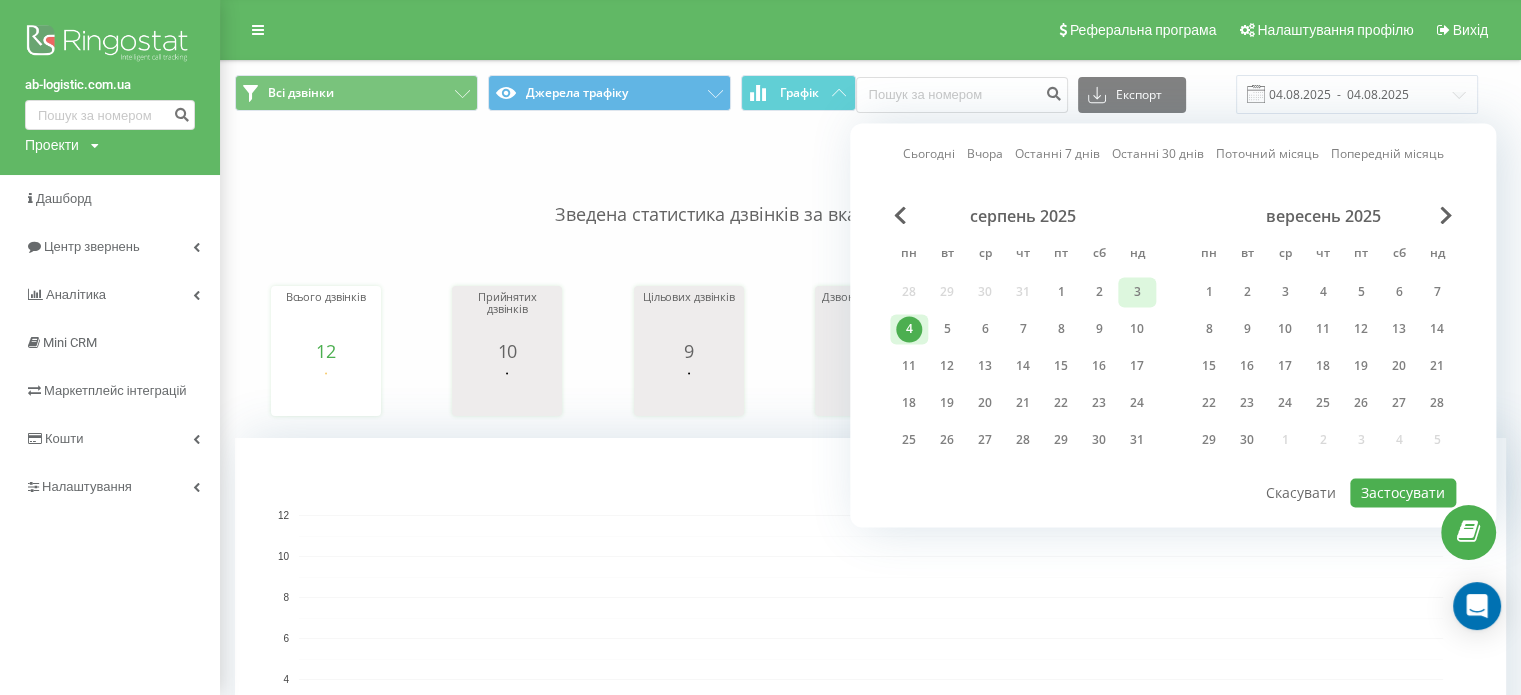 click on "3" at bounding box center (1137, 292) 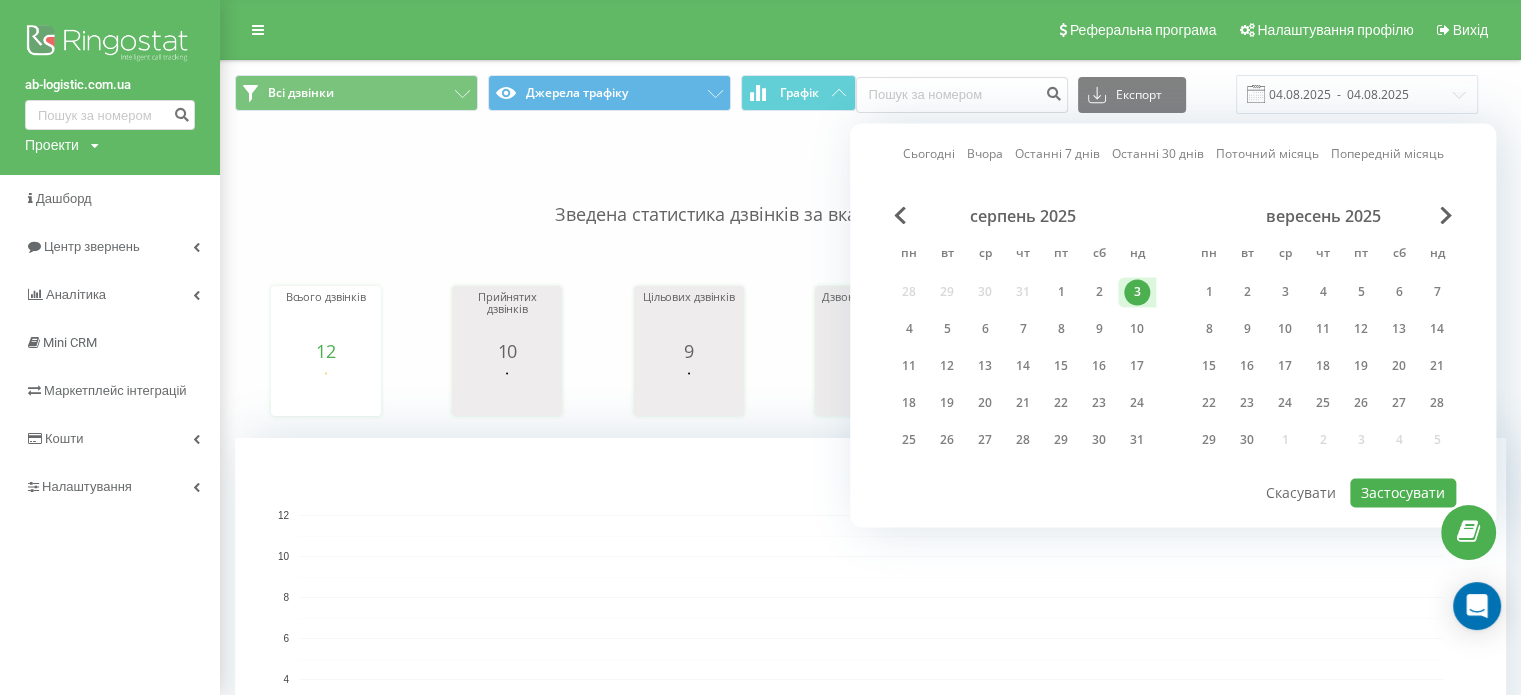 click on "3" at bounding box center (1137, 292) 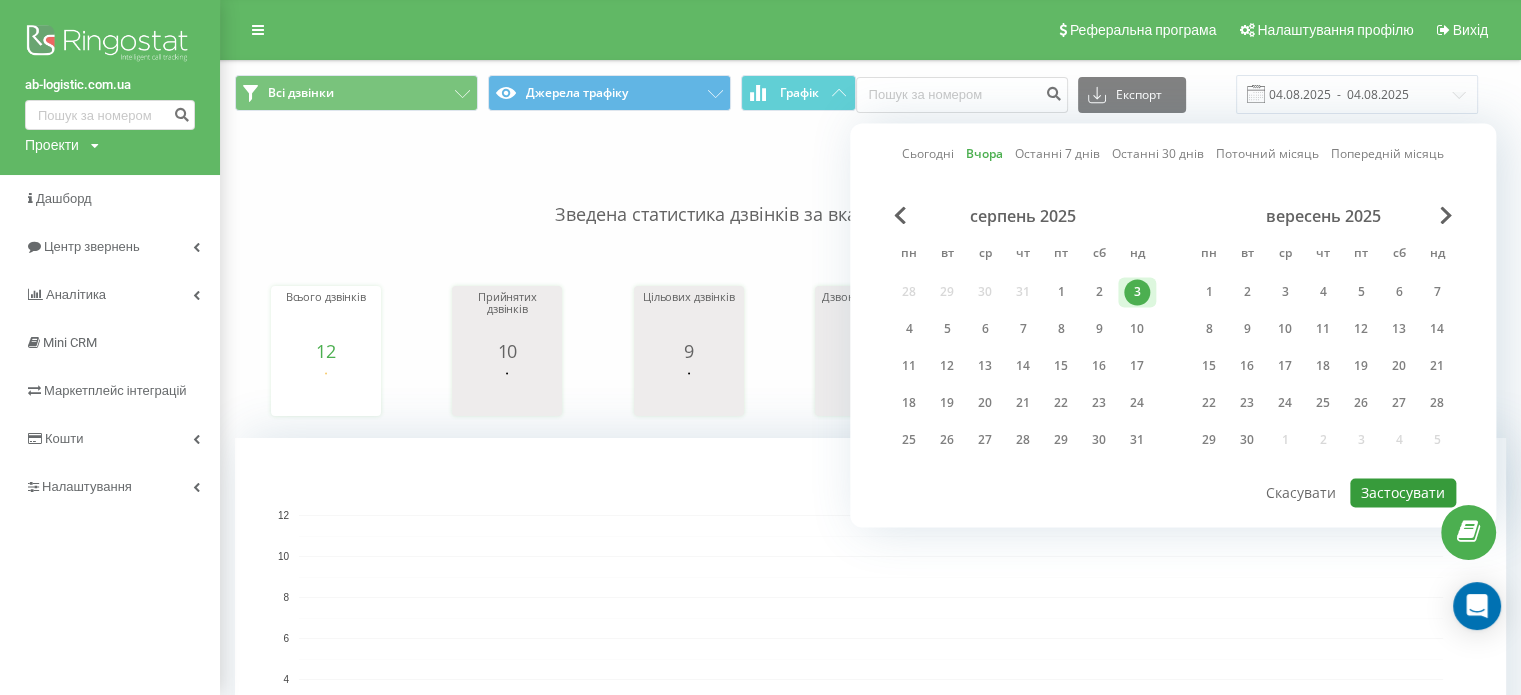 click on "Застосувати" at bounding box center [1403, 492] 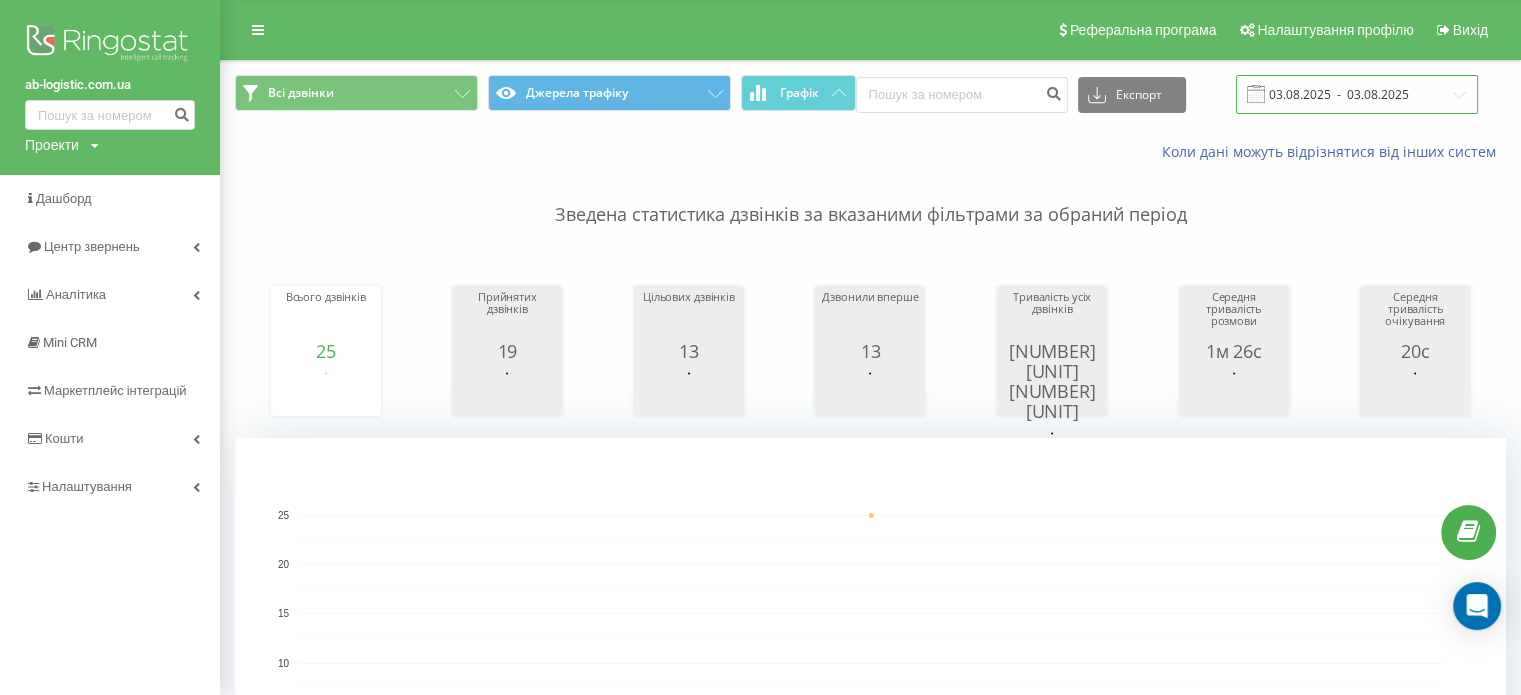 click on "03.08.2025  -  03.08.2025" at bounding box center [1357, 94] 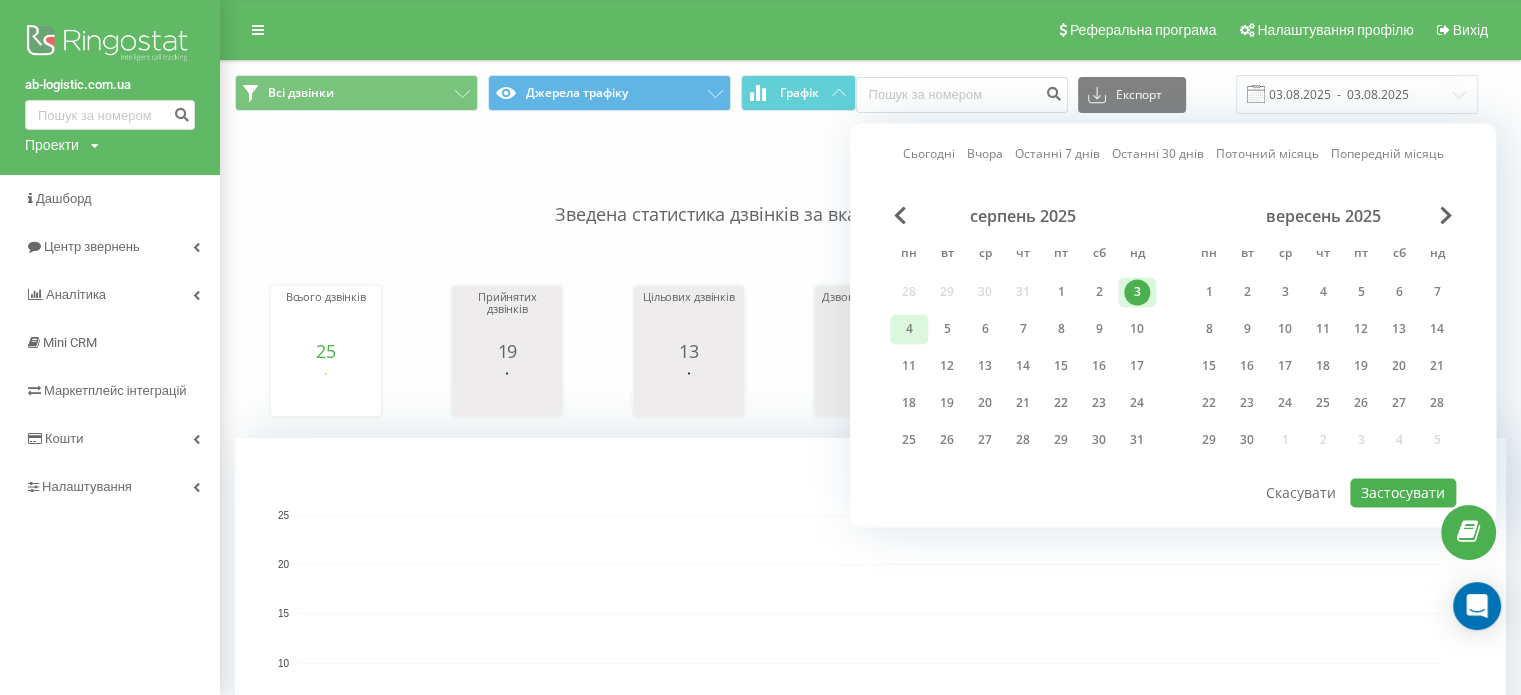click on "4" at bounding box center (909, 329) 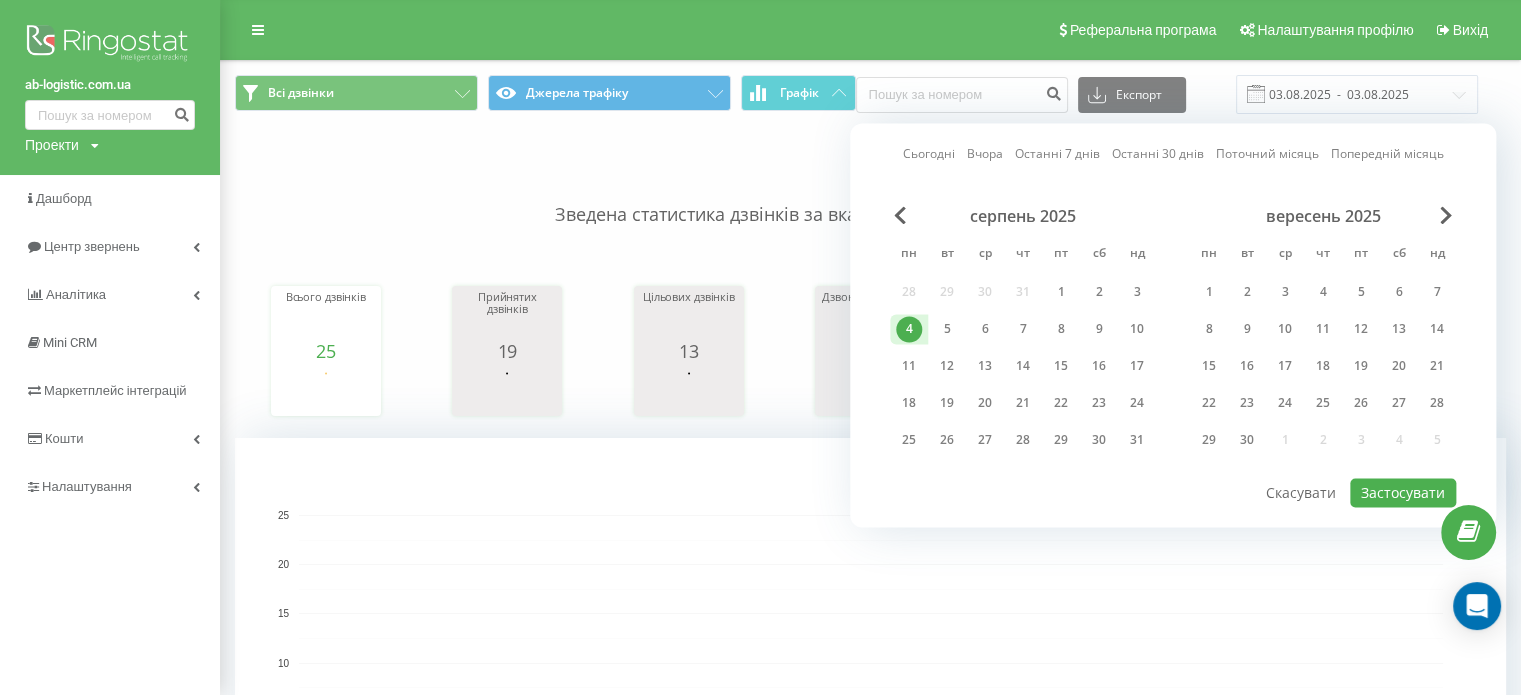 click on "4" at bounding box center [909, 329] 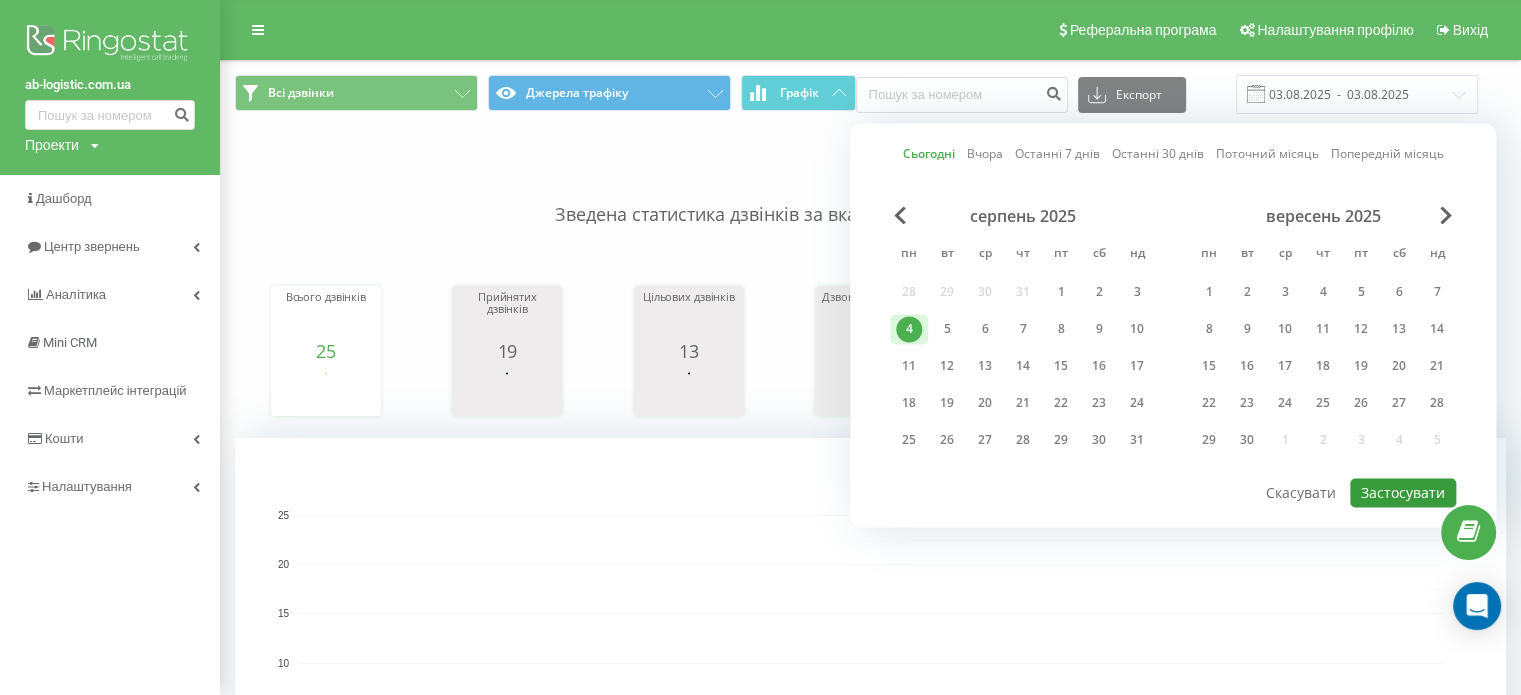 click on "Застосувати" at bounding box center (1403, 492) 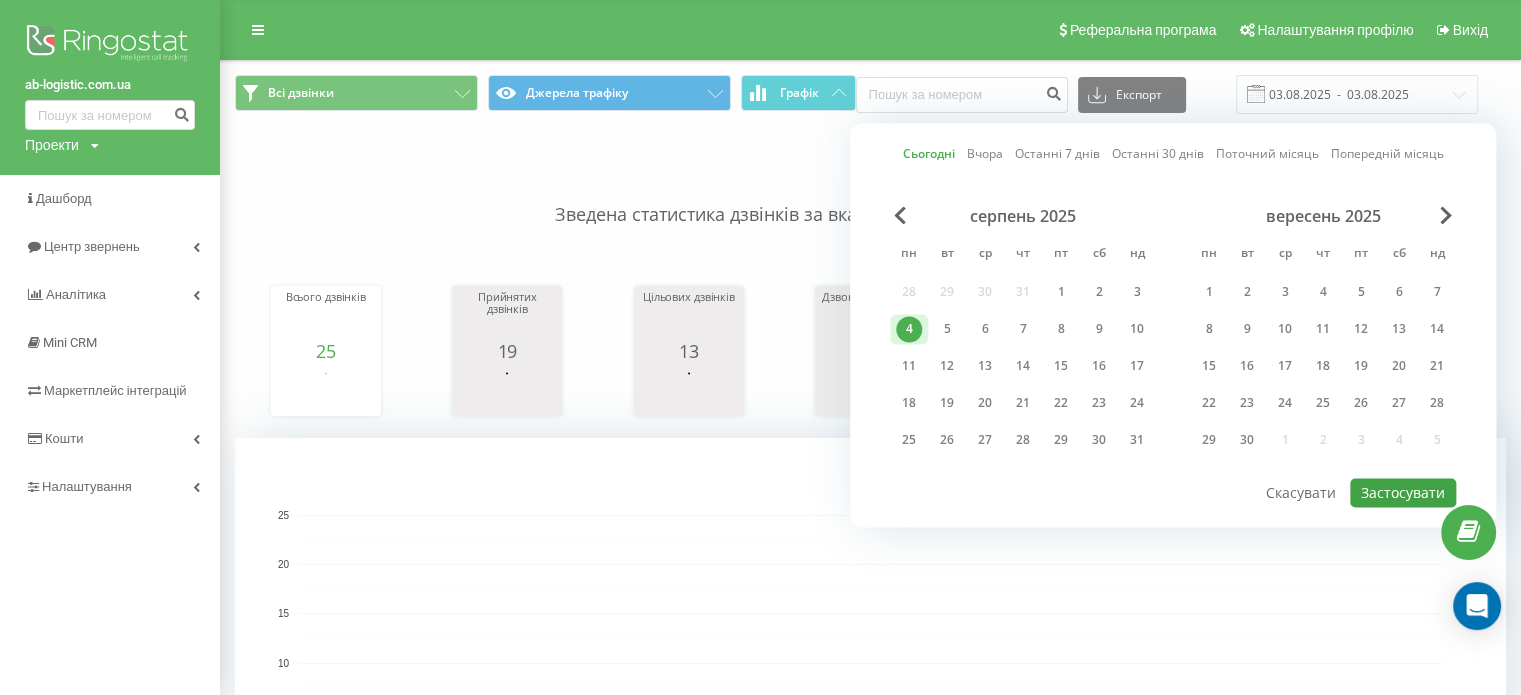 type on "04.08.2025  -  04.08.2025" 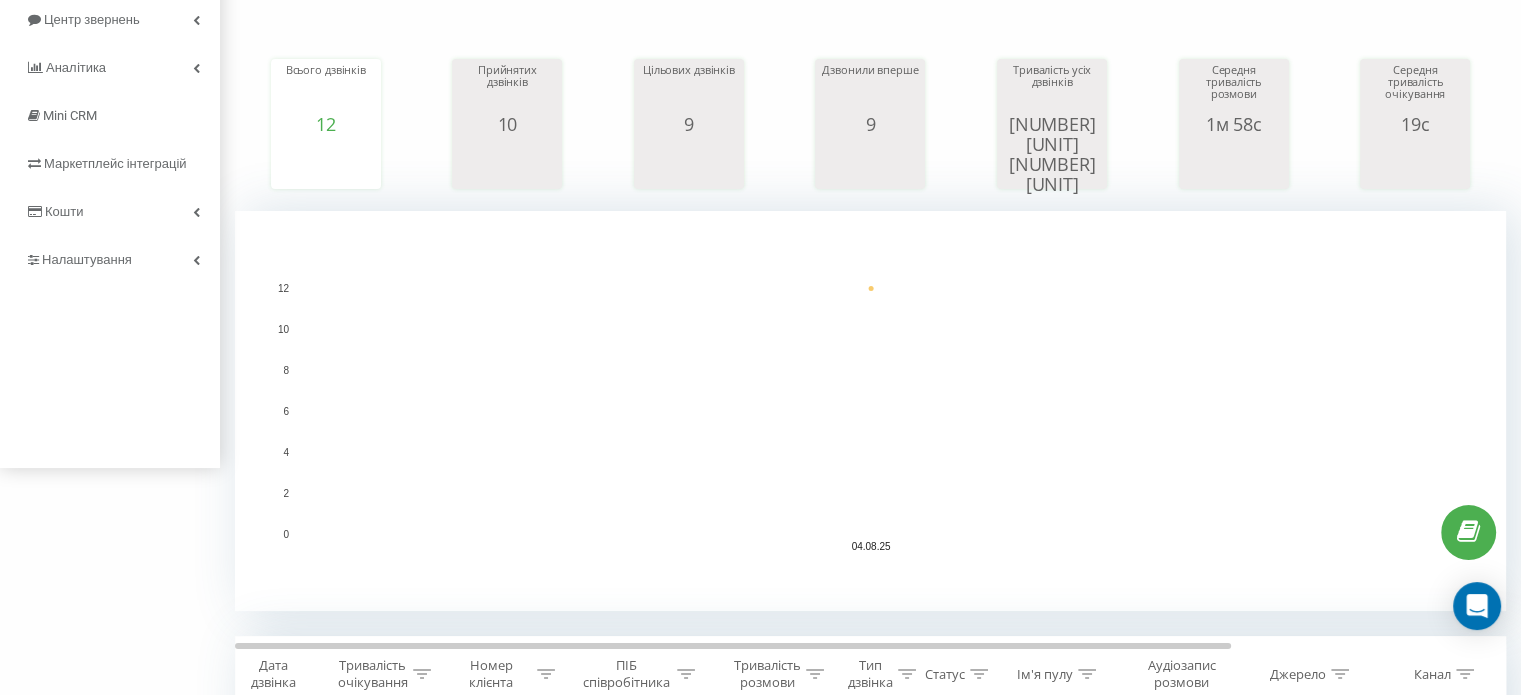 scroll, scrollTop: 0, scrollLeft: 0, axis: both 